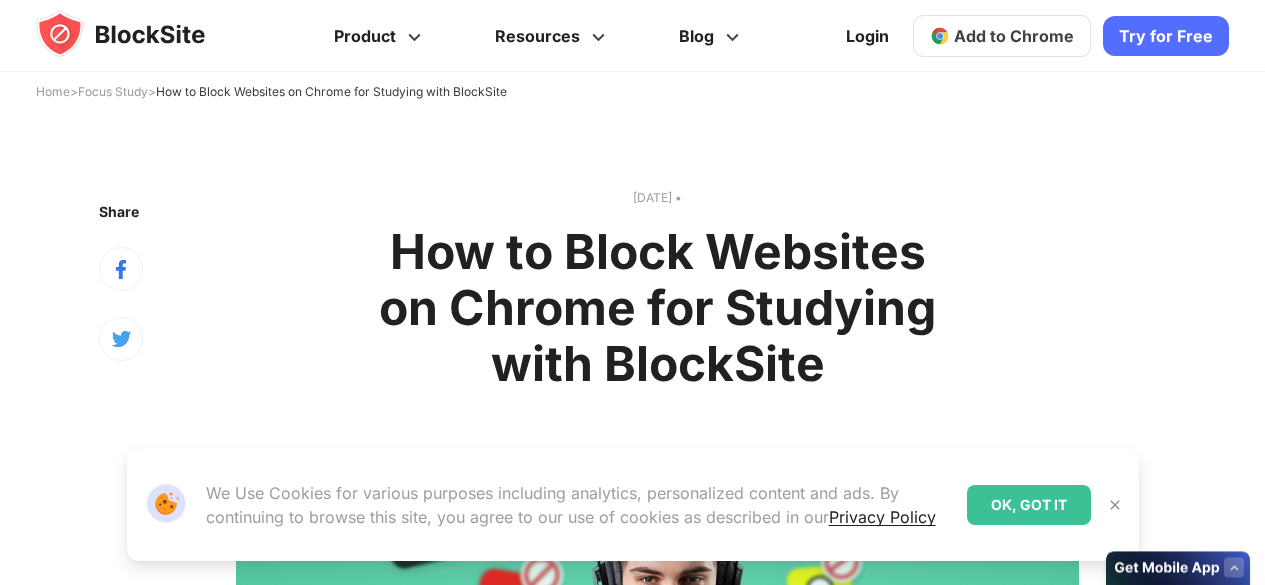 scroll, scrollTop: 0, scrollLeft: 0, axis: both 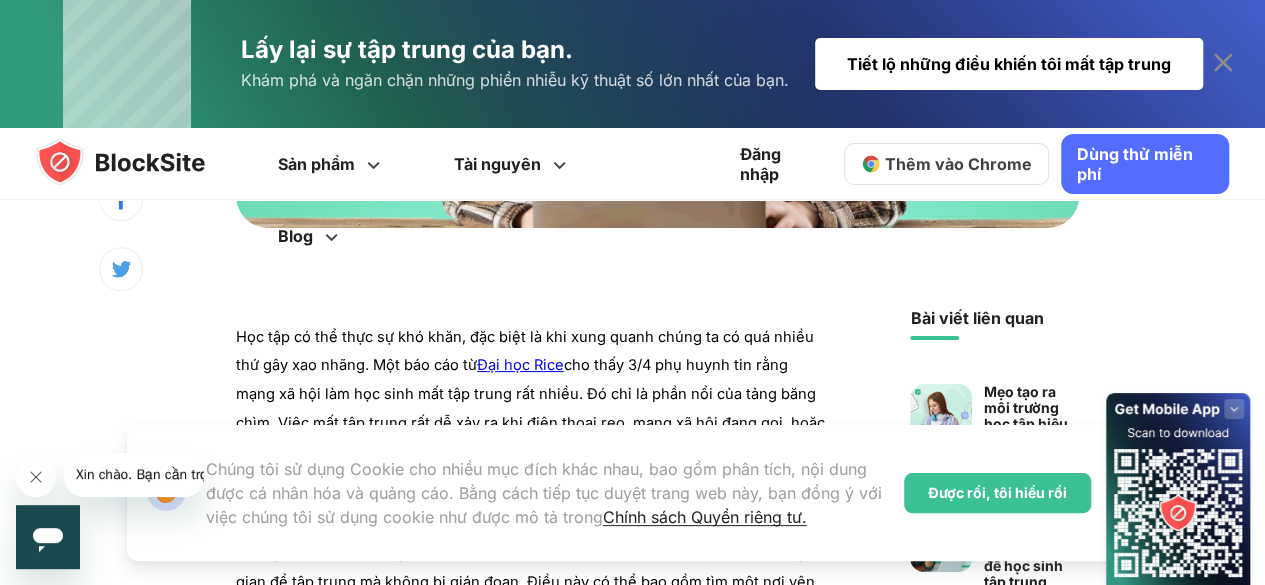 click 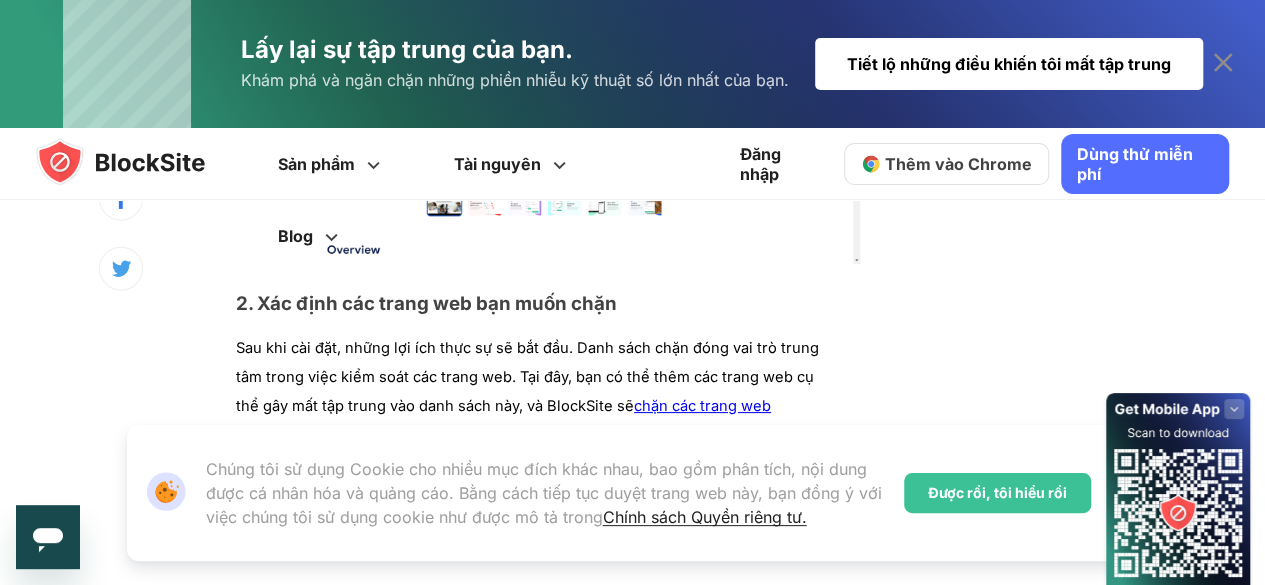 scroll, scrollTop: 2300, scrollLeft: 0, axis: vertical 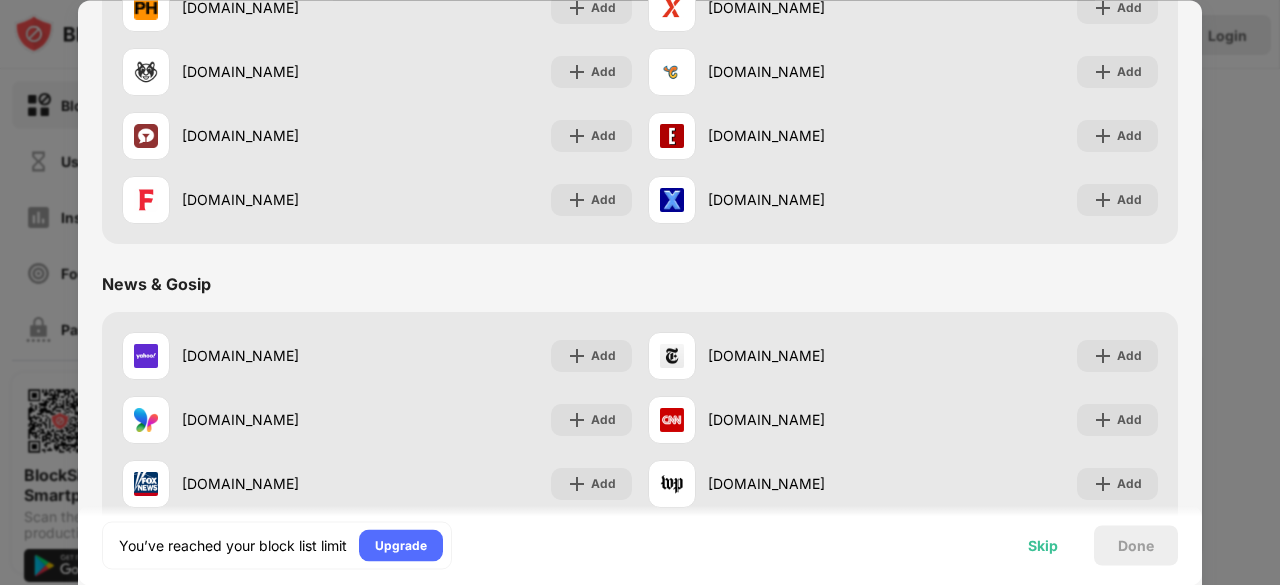 click on "Skip" at bounding box center (1043, 545) 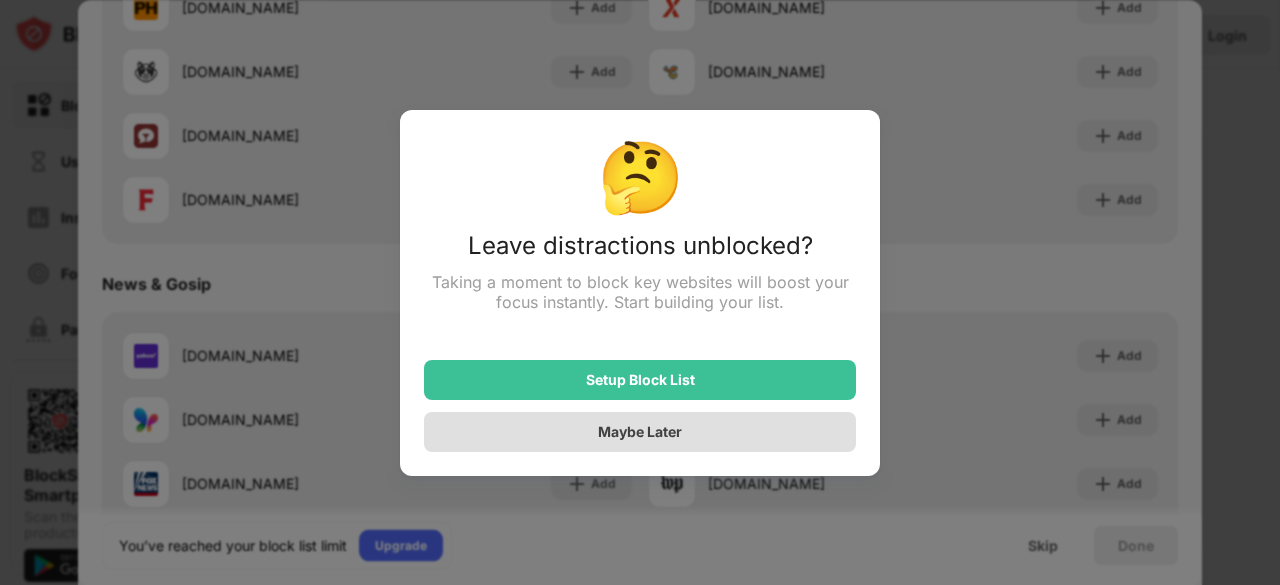 click on "Maybe Later" at bounding box center (640, 432) 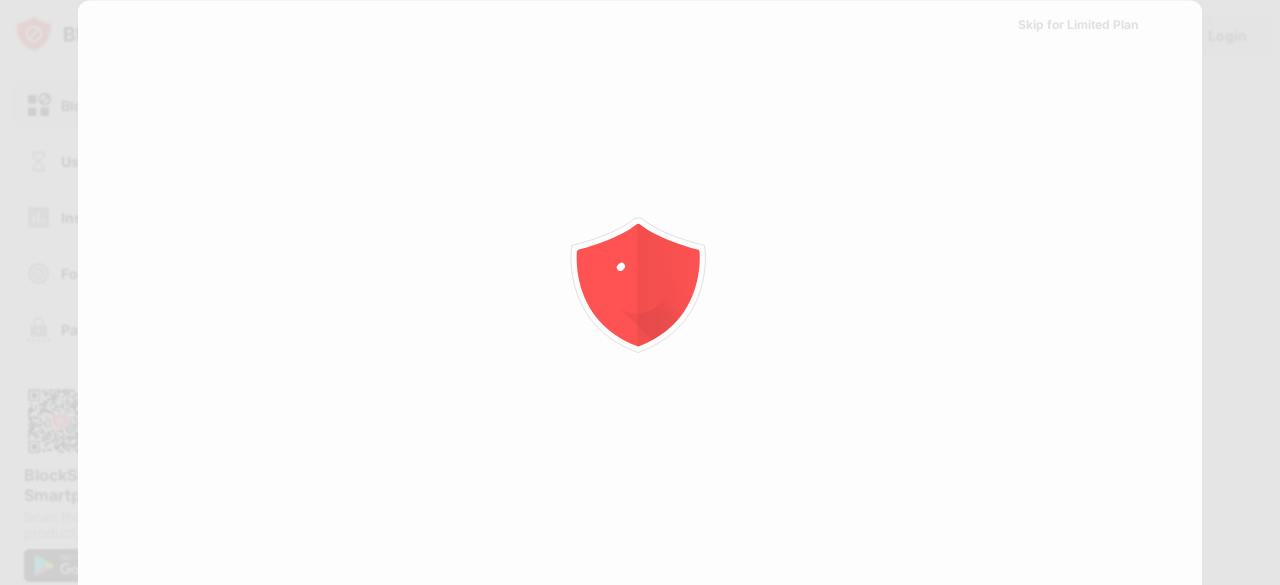scroll, scrollTop: 0, scrollLeft: 0, axis: both 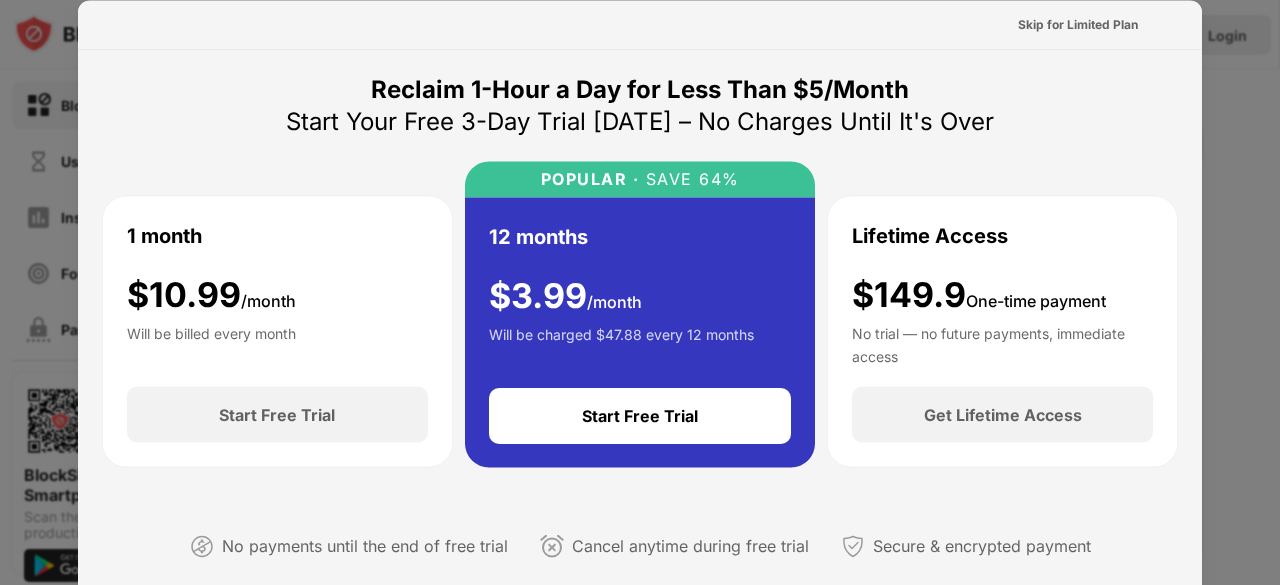 click at bounding box center [640, 292] 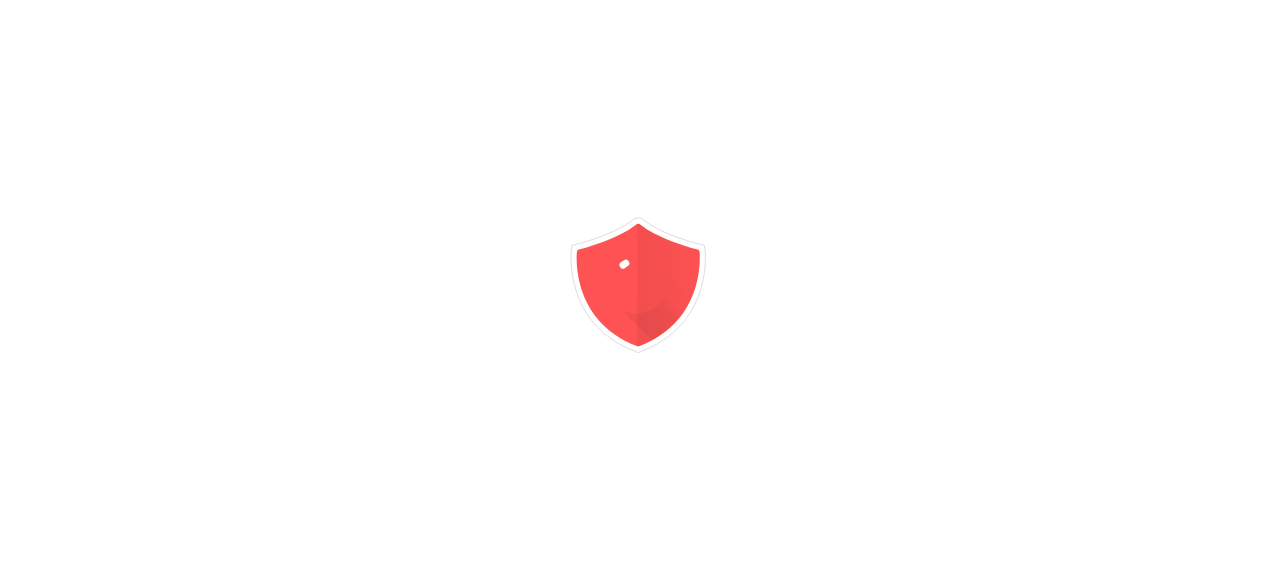 scroll, scrollTop: 0, scrollLeft: 0, axis: both 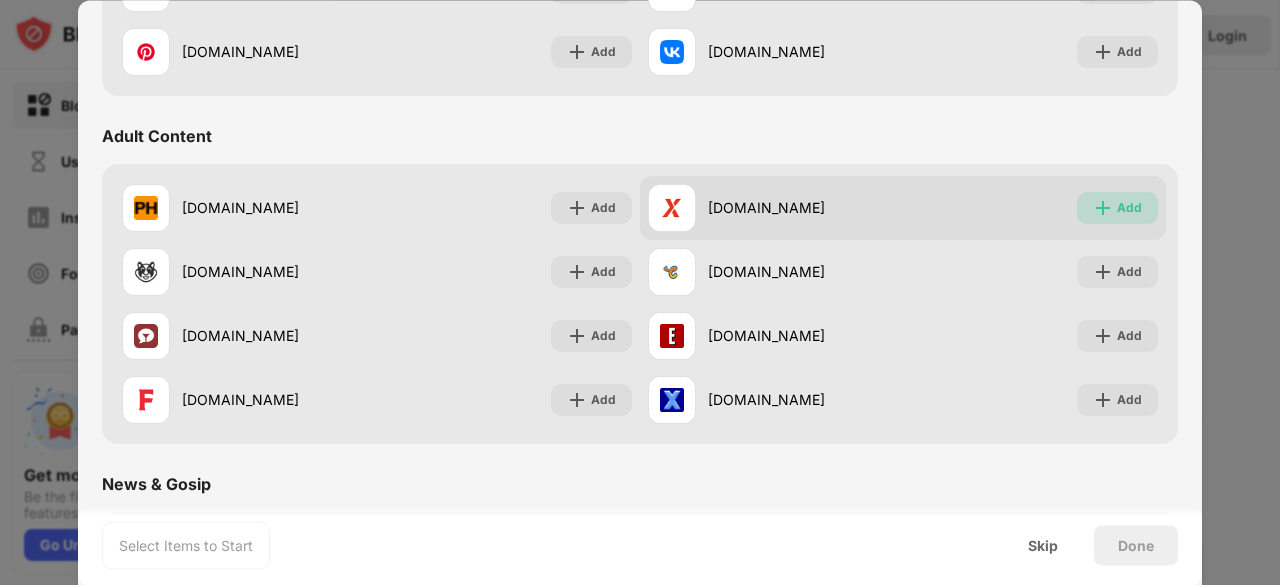click on "Add" at bounding box center (1129, 208) 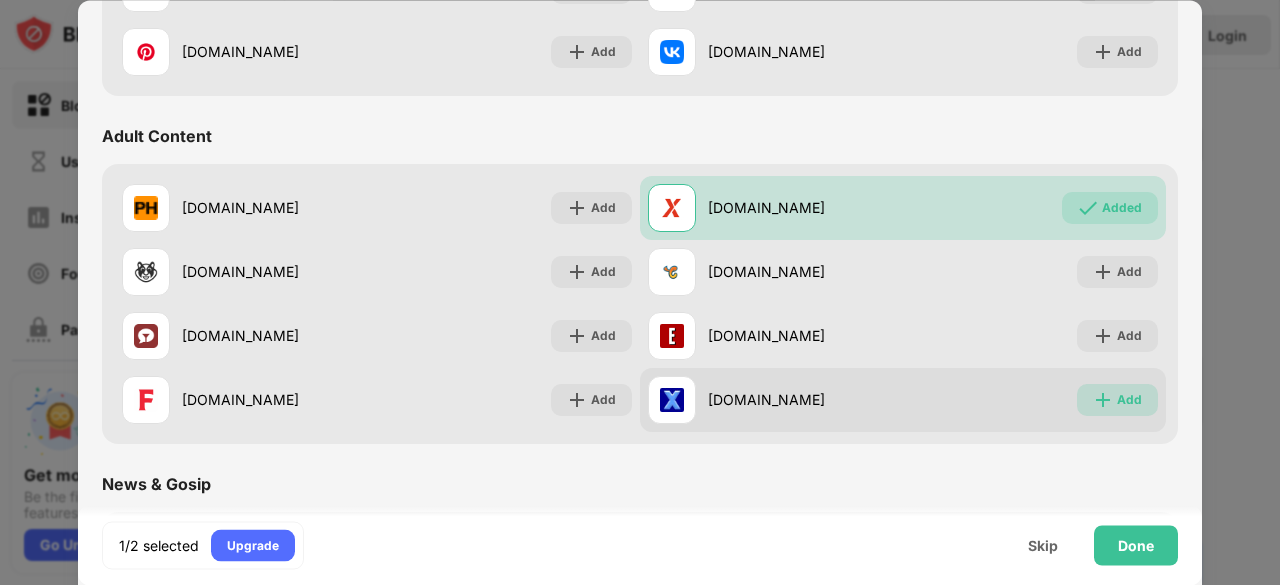 click on "Add" at bounding box center [1129, 400] 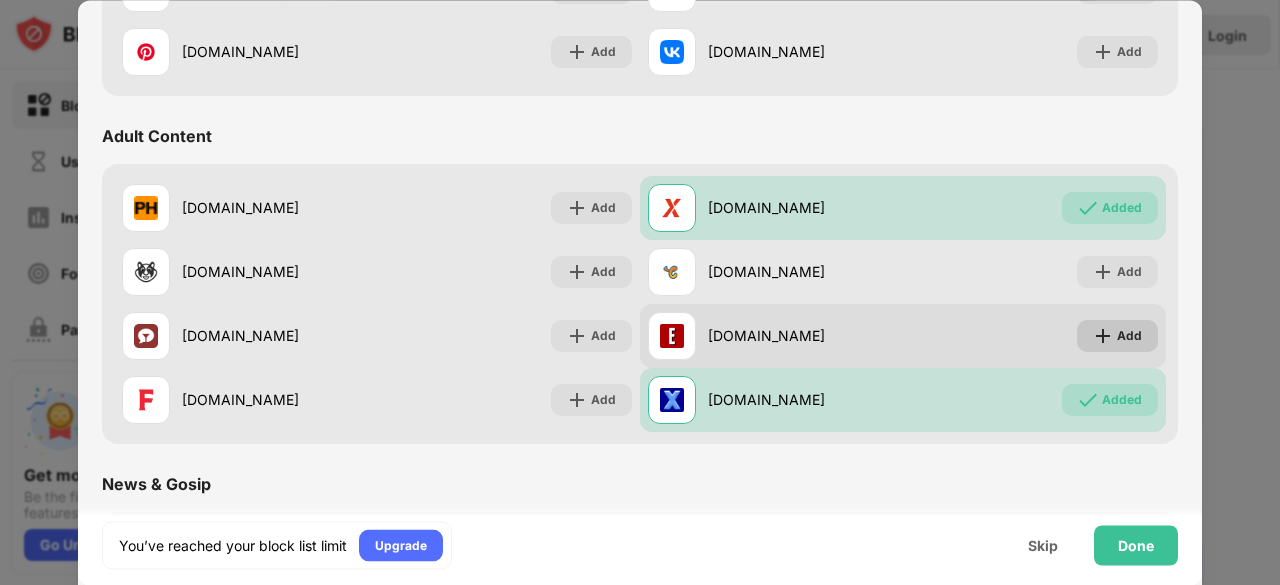 click on "Add" at bounding box center (1117, 336) 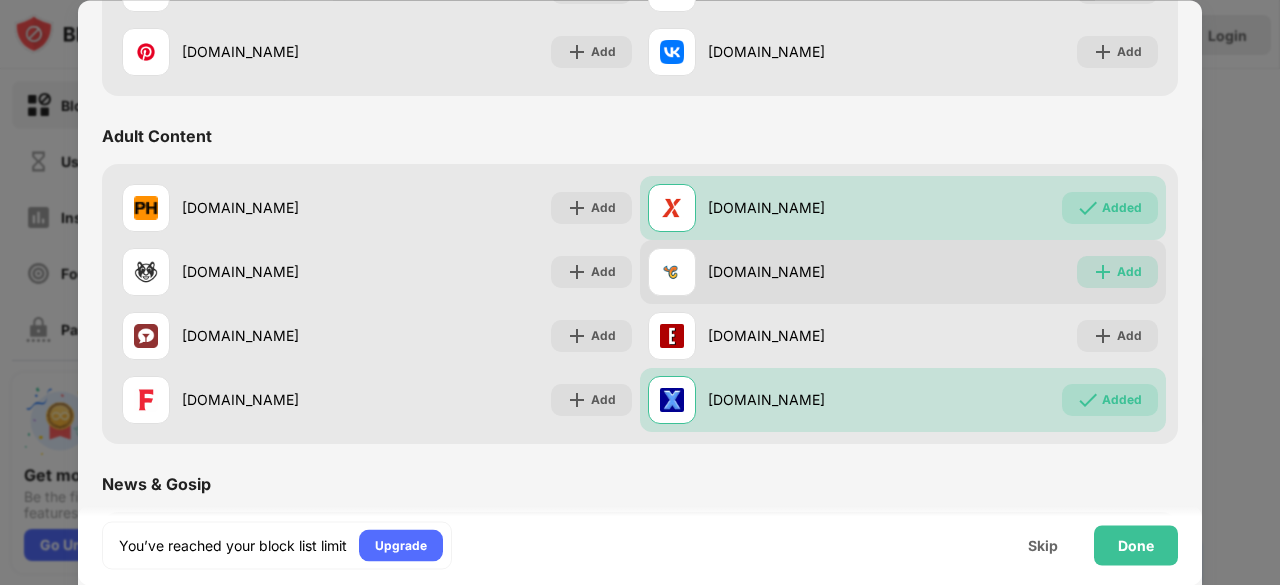 click on "Add" at bounding box center [1129, 272] 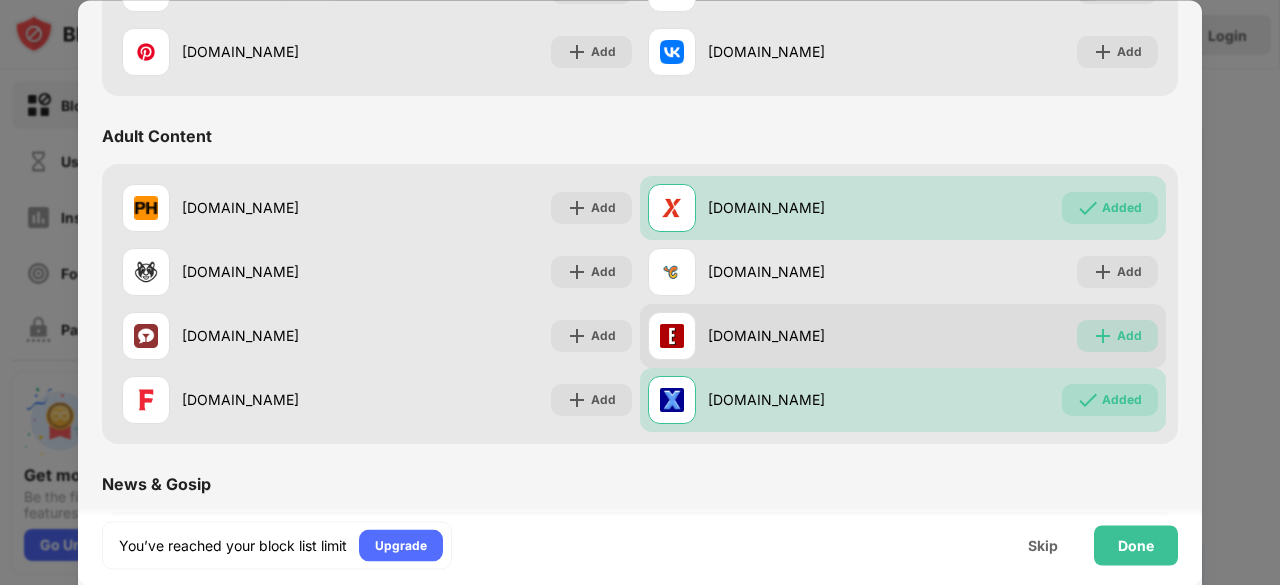 click on "Add" at bounding box center [1129, 336] 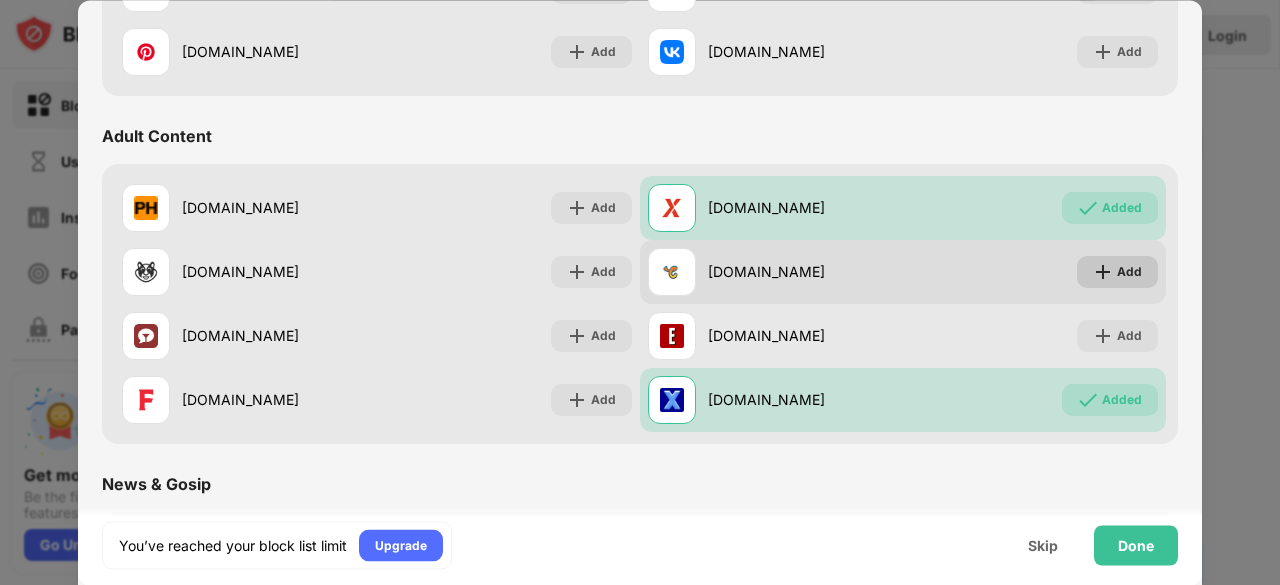 click on "Add" at bounding box center (1129, 272) 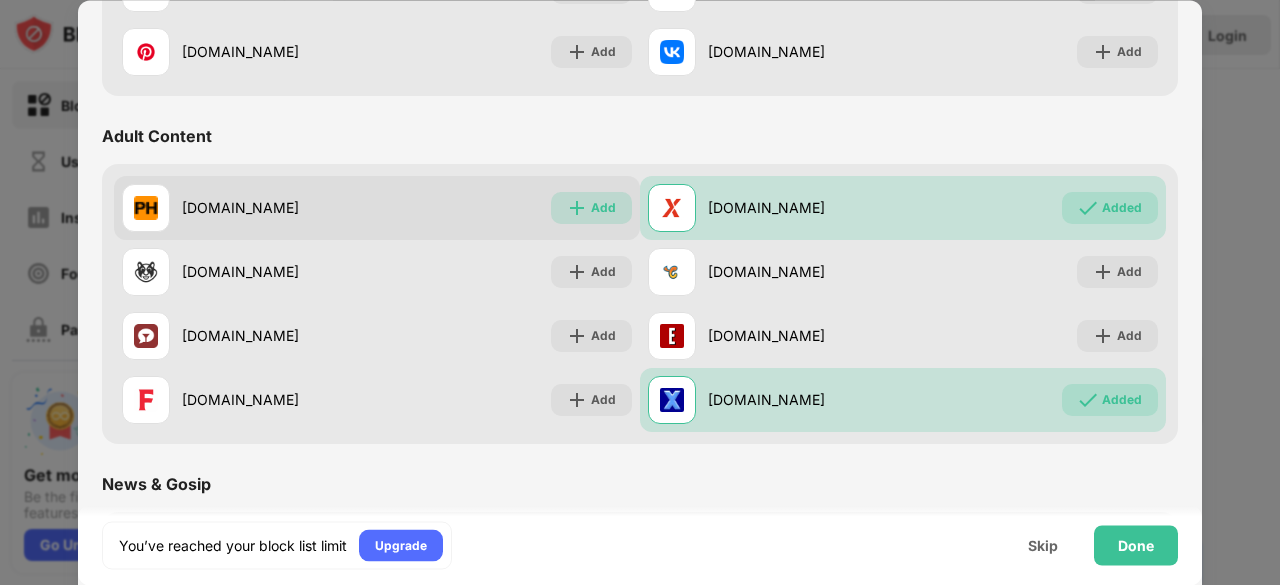 click on "Add" at bounding box center (603, 208) 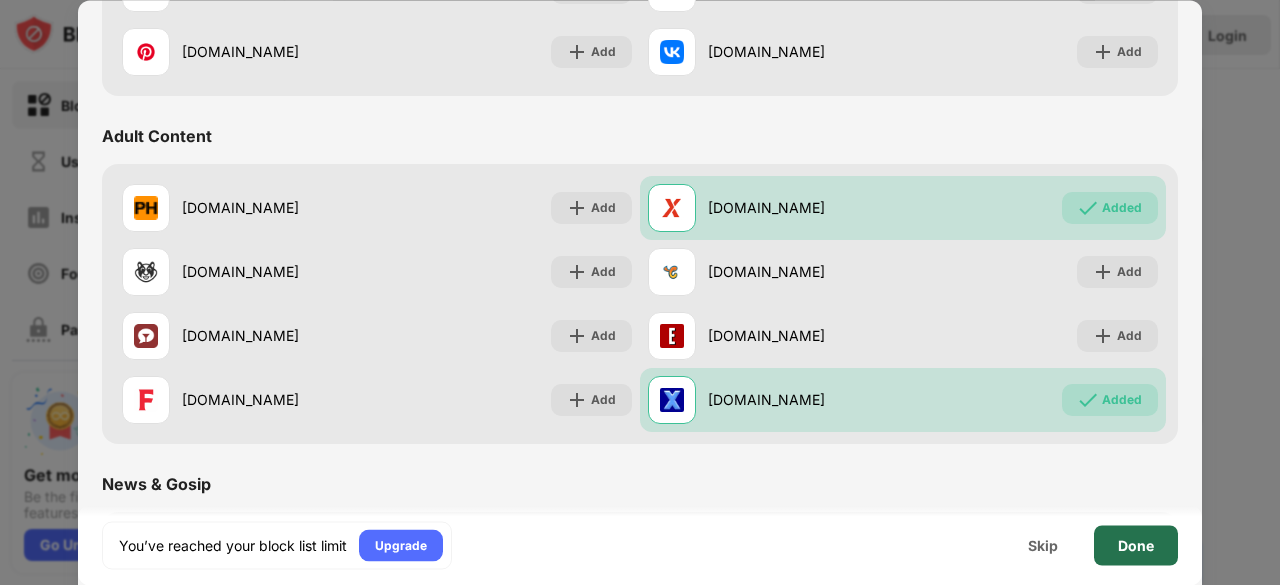 click on "Done" at bounding box center (1136, 545) 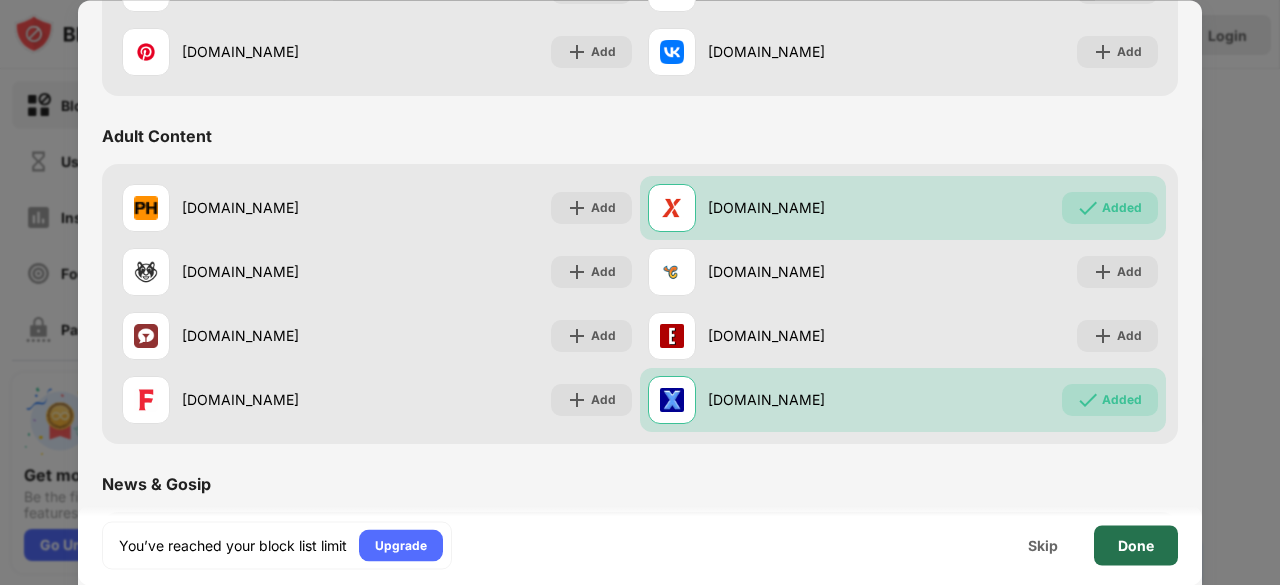 scroll, scrollTop: 0, scrollLeft: 0, axis: both 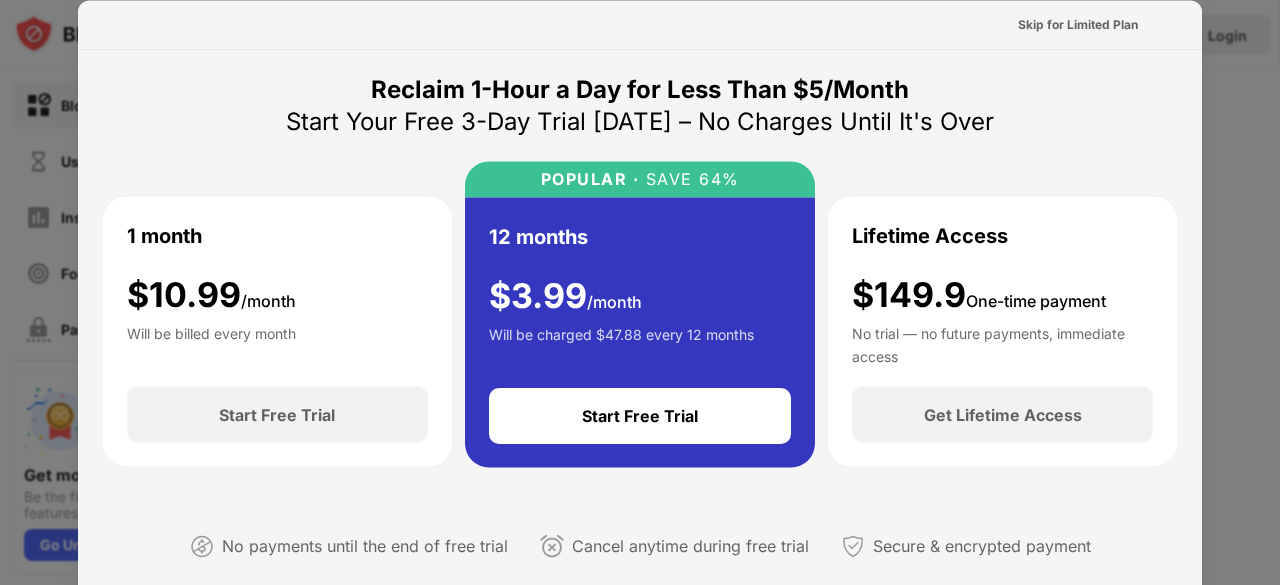 click at bounding box center [640, 292] 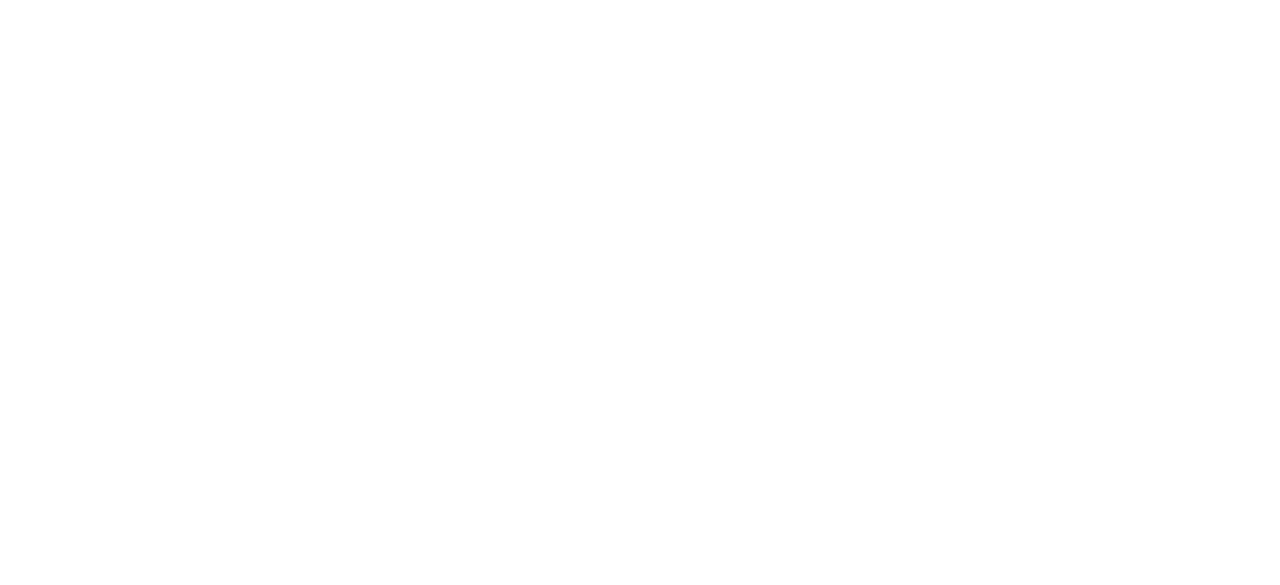 scroll, scrollTop: 0, scrollLeft: 0, axis: both 